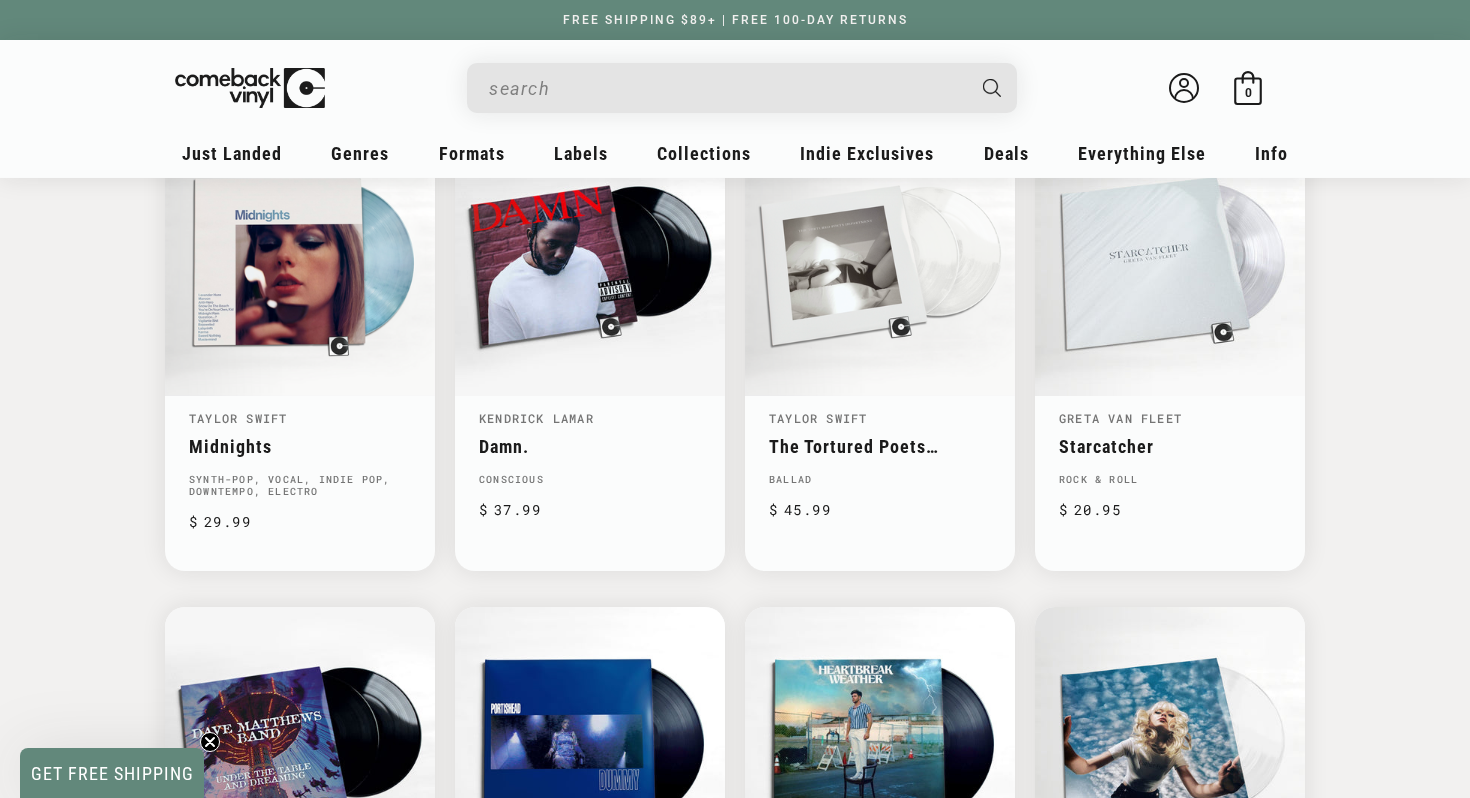 scroll, scrollTop: 1206, scrollLeft: 0, axis: vertical 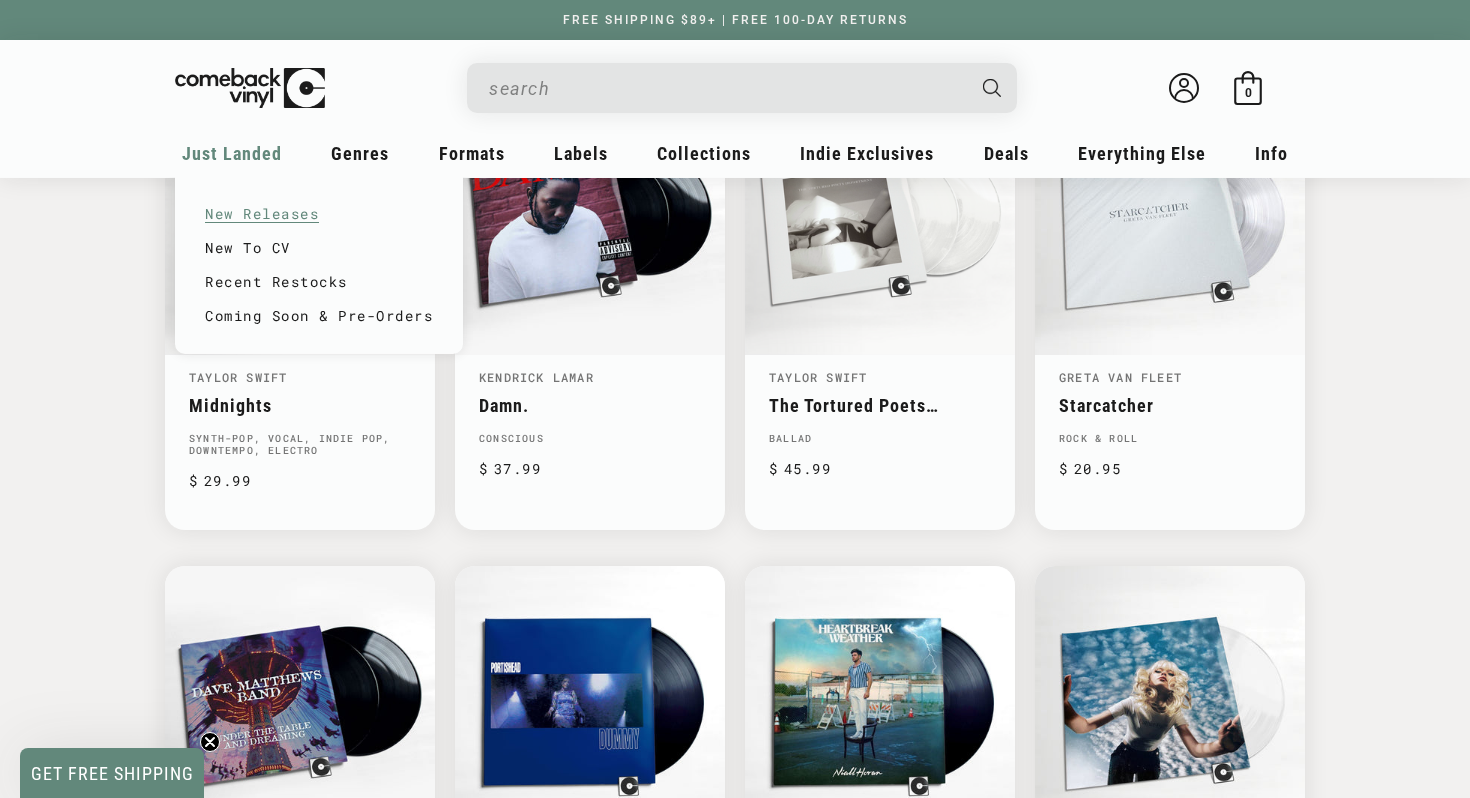 click on "New Releases" at bounding box center [319, 214] 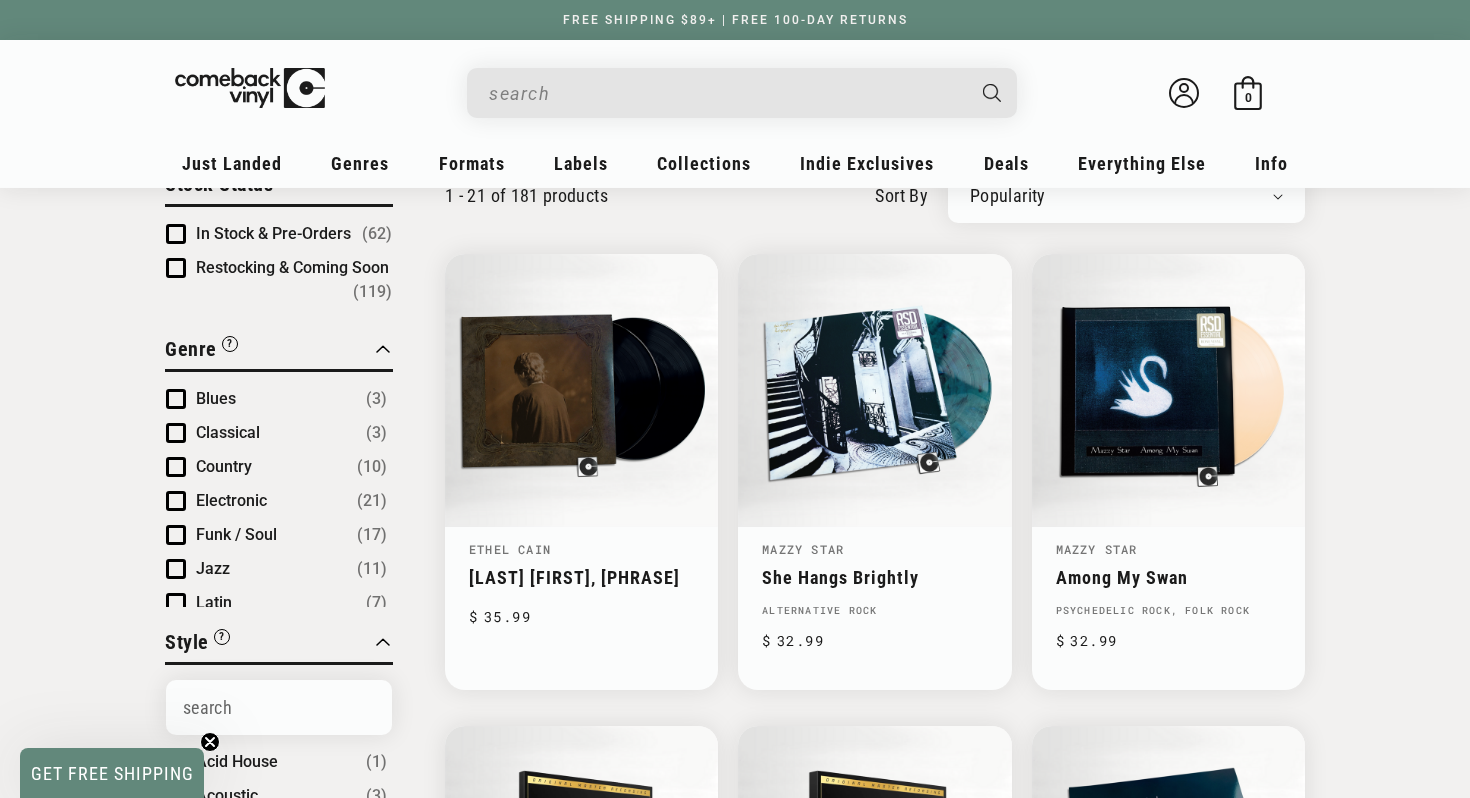 scroll, scrollTop: 177, scrollLeft: 0, axis: vertical 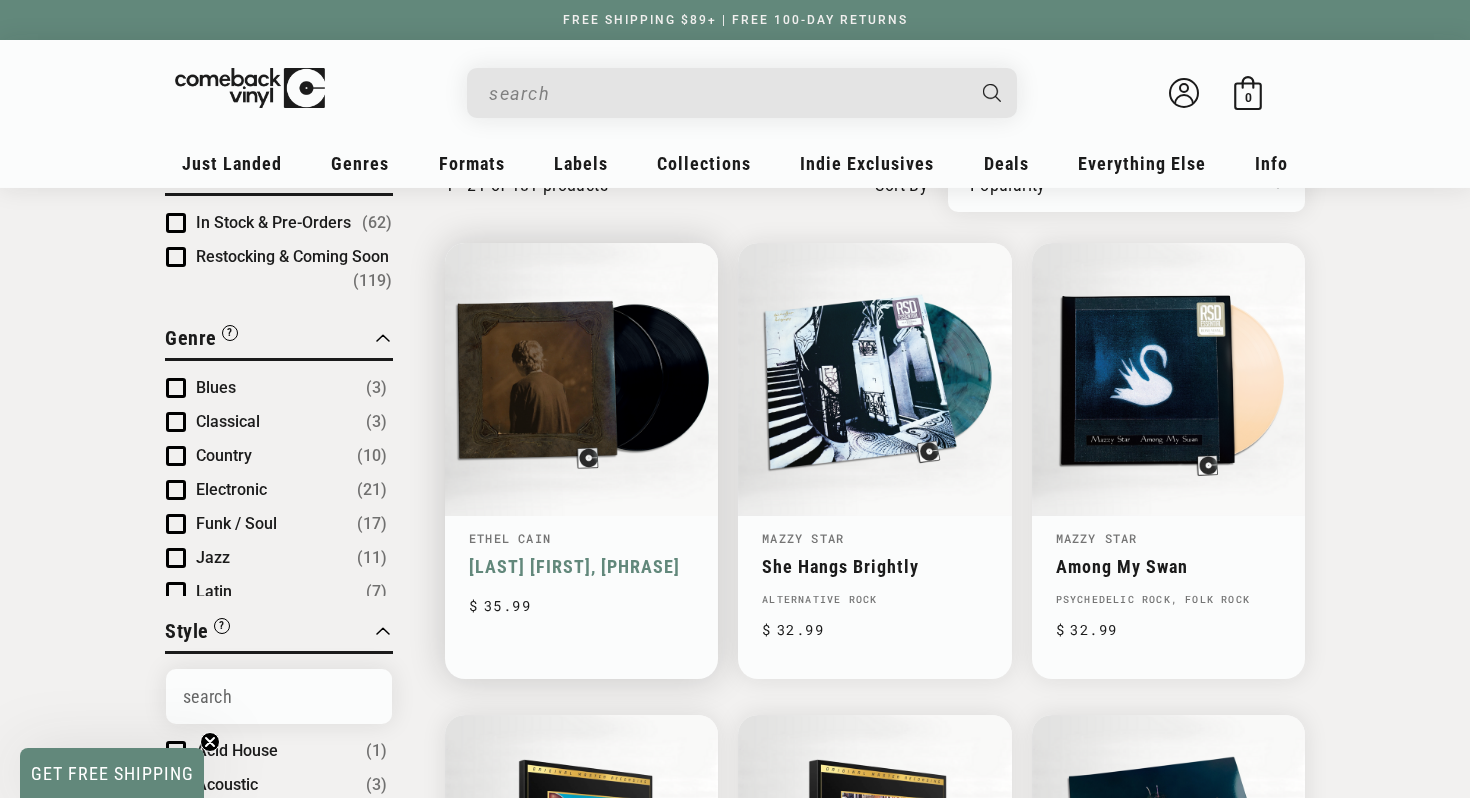 click on "[ALBUM_TITLE]" at bounding box center [581, 566] 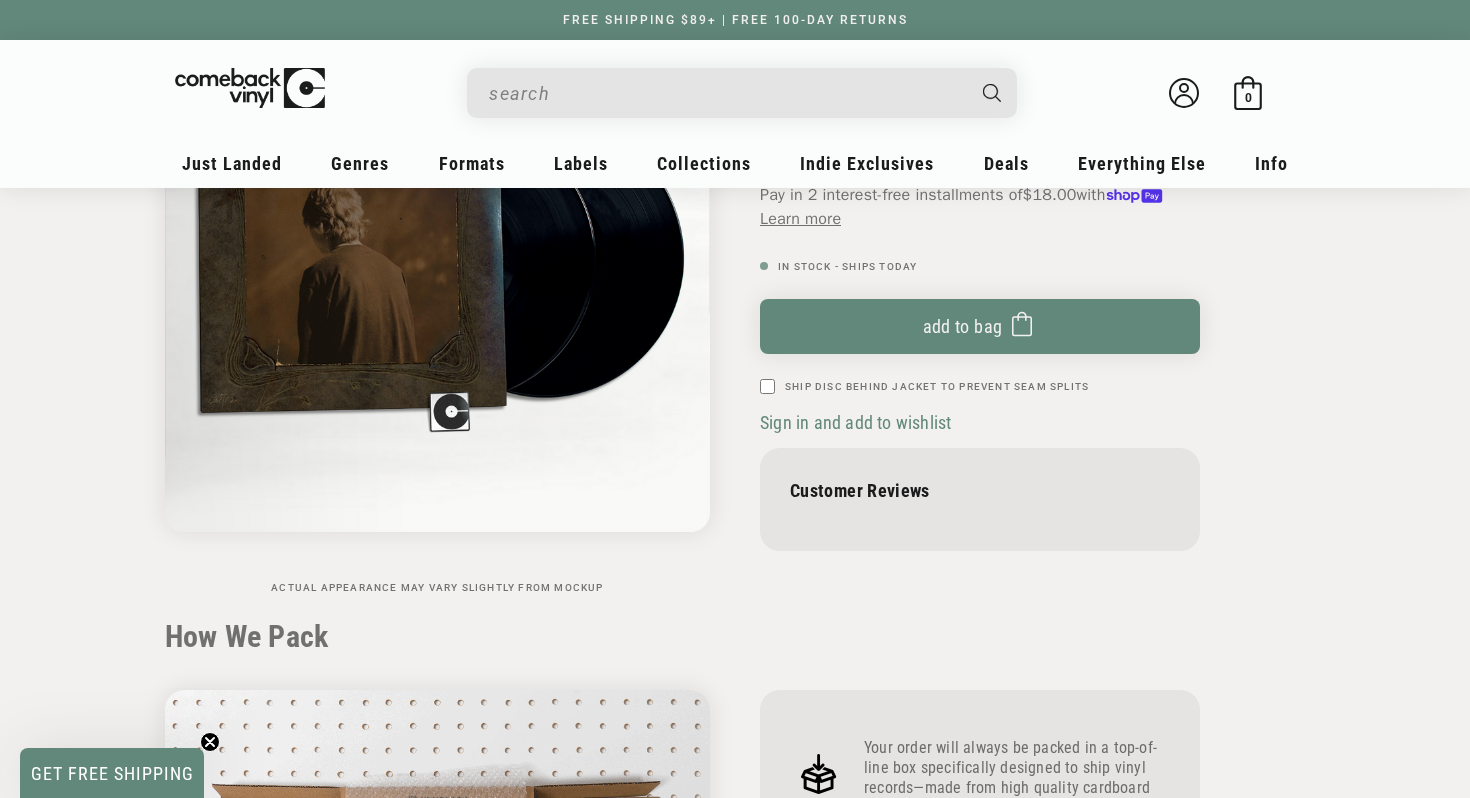 scroll, scrollTop: 0, scrollLeft: 0, axis: both 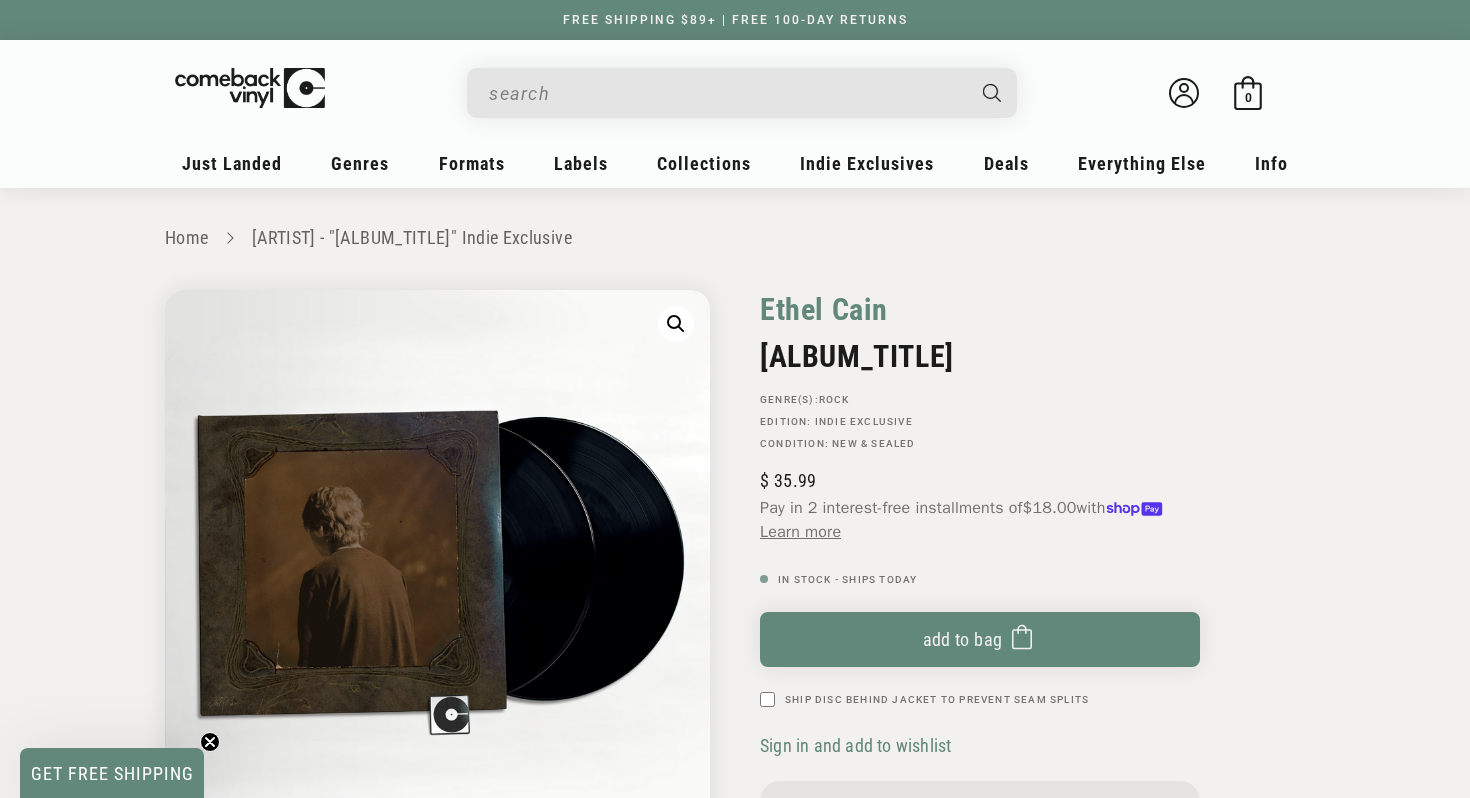 click on "Ethel Cain" at bounding box center [824, 309] 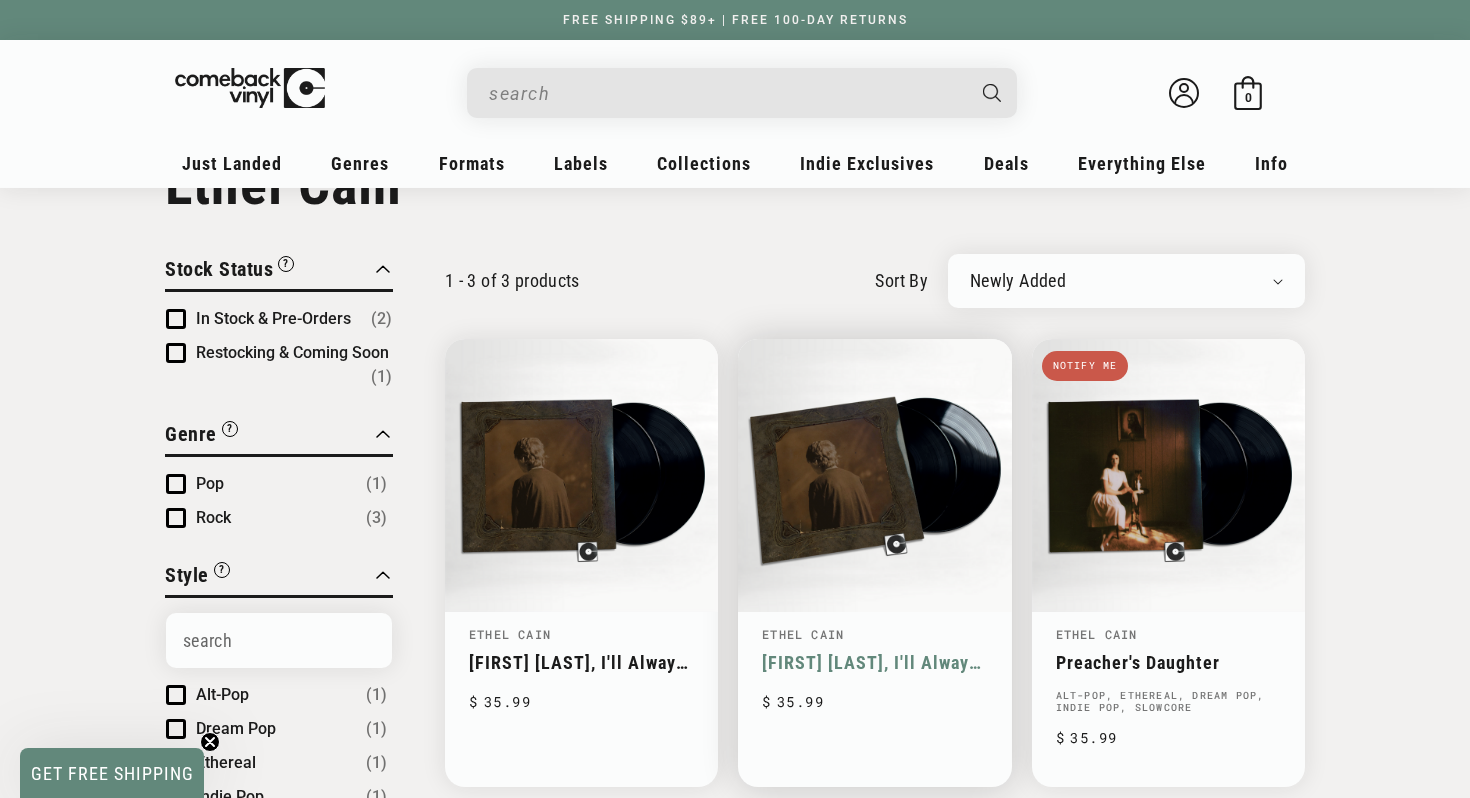 scroll, scrollTop: 96, scrollLeft: 0, axis: vertical 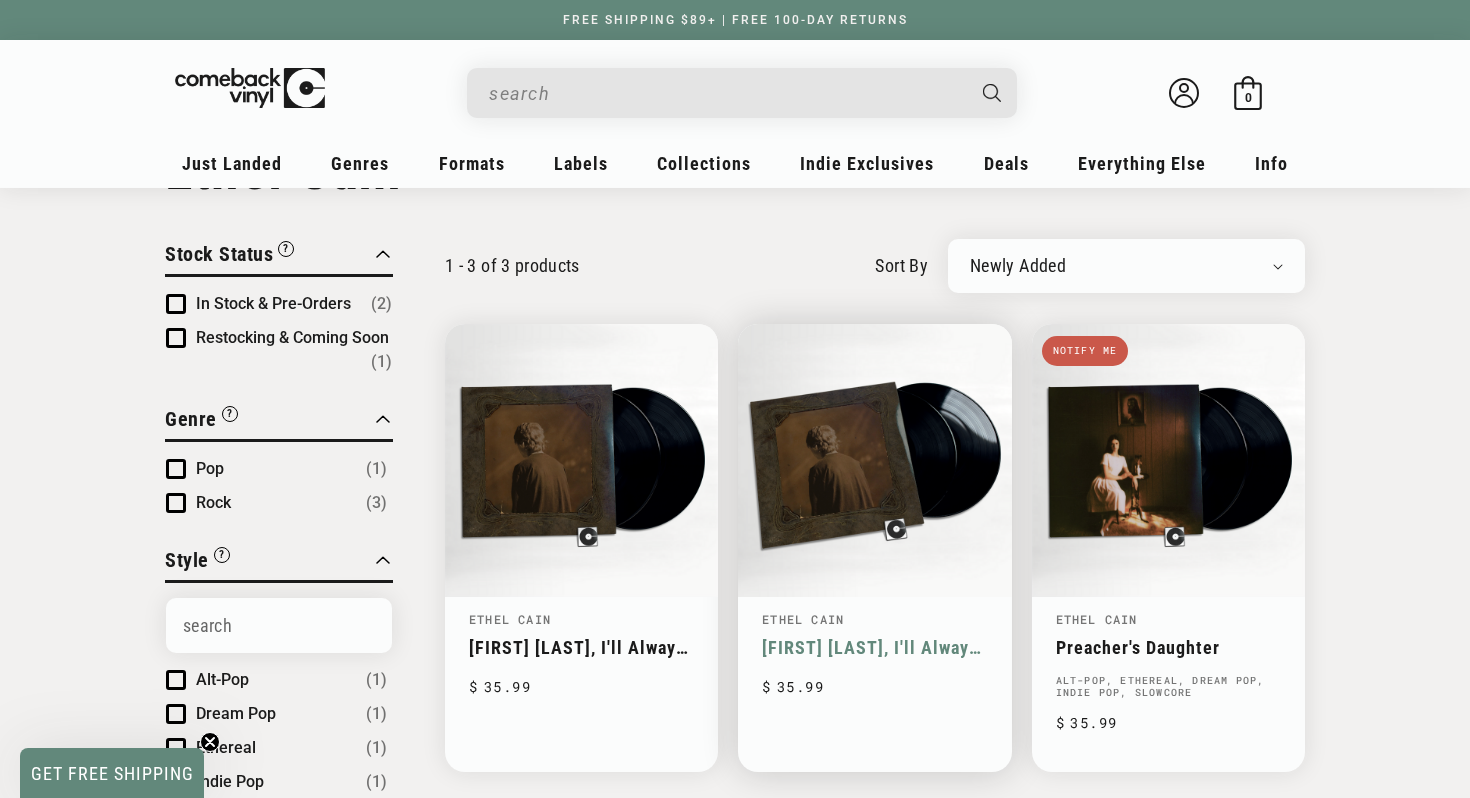 click on "[NAME], [ALBUM]" at bounding box center [874, 647] 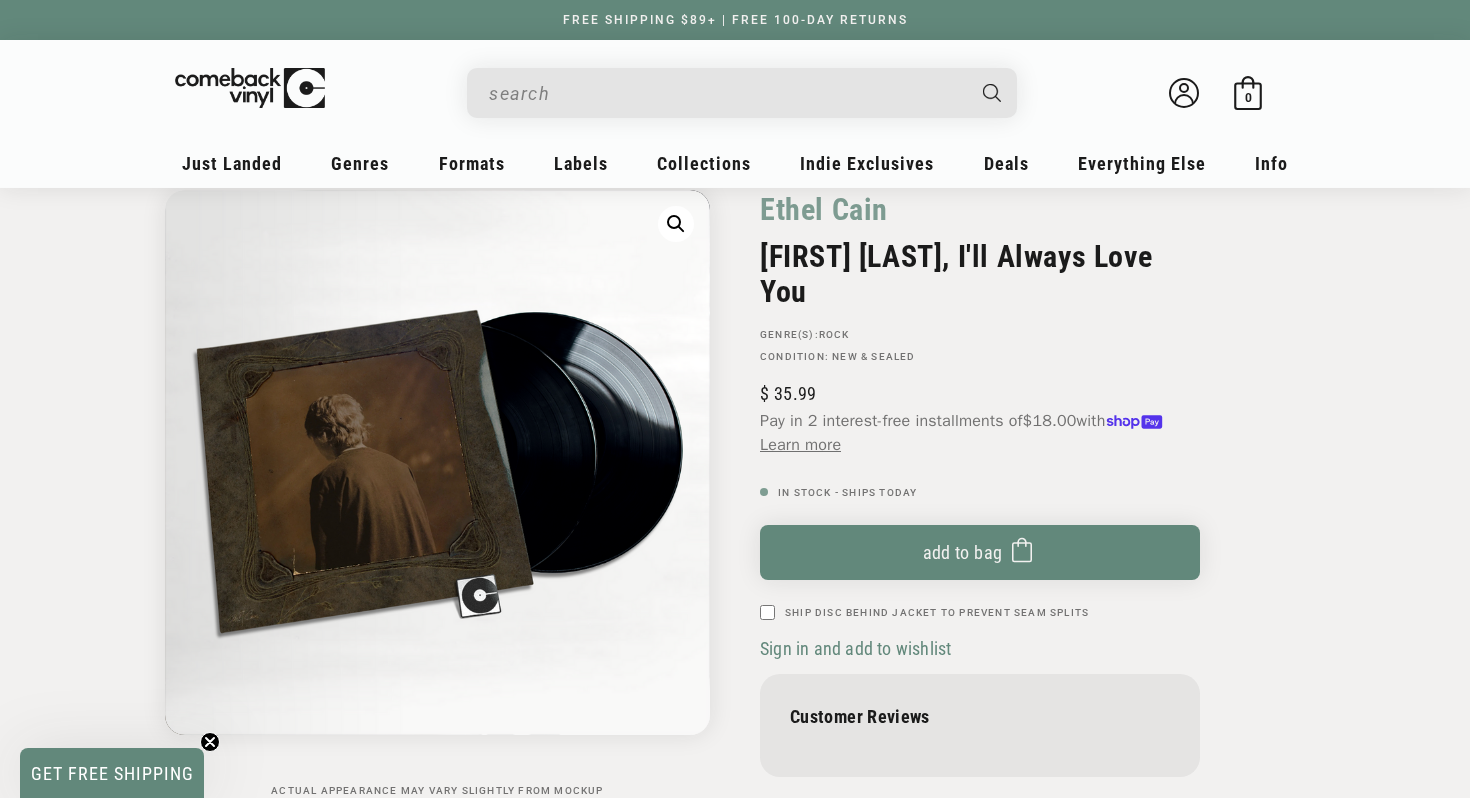 scroll, scrollTop: 0, scrollLeft: 0, axis: both 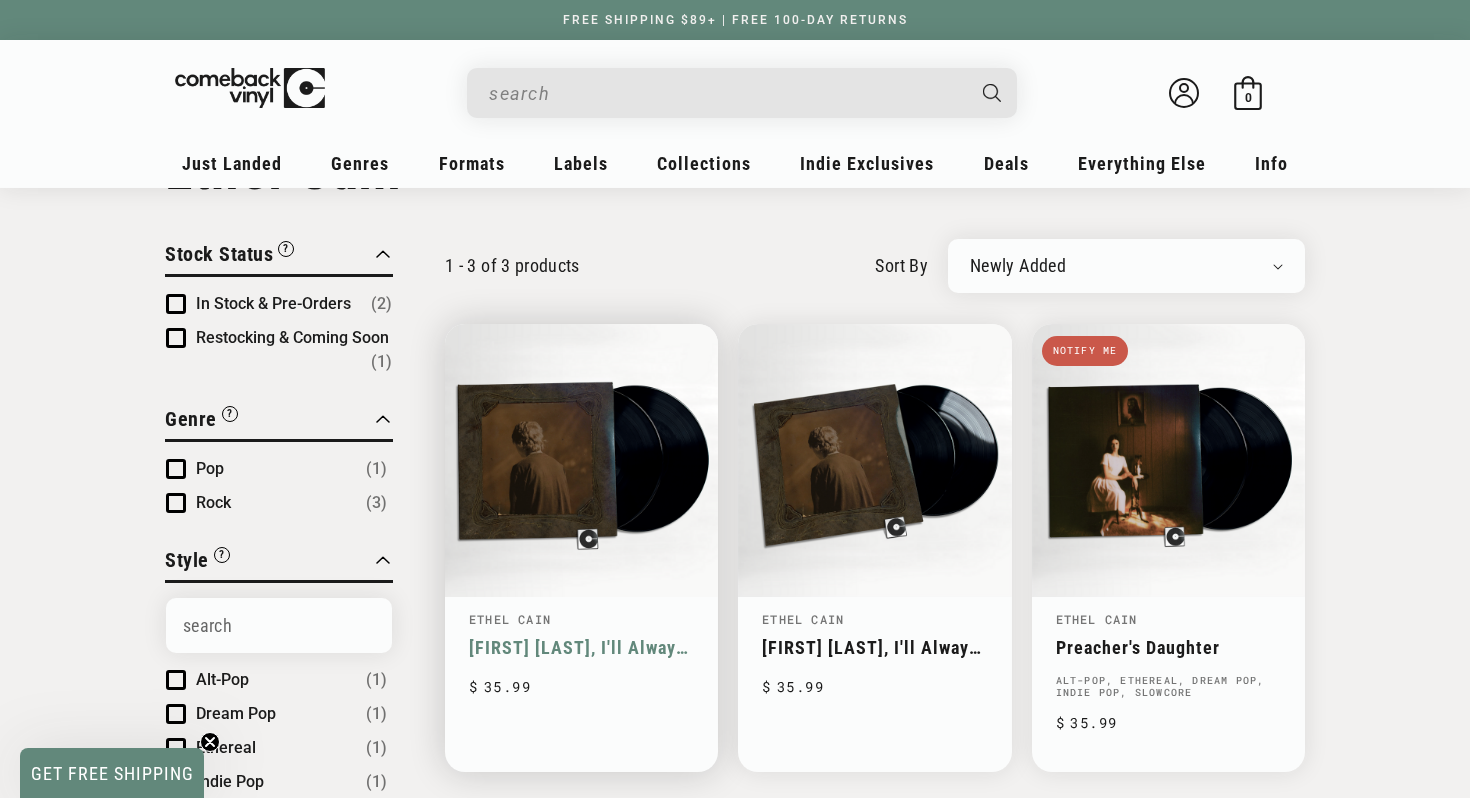 click on "[NAME], [ALBUM]" at bounding box center (581, 647) 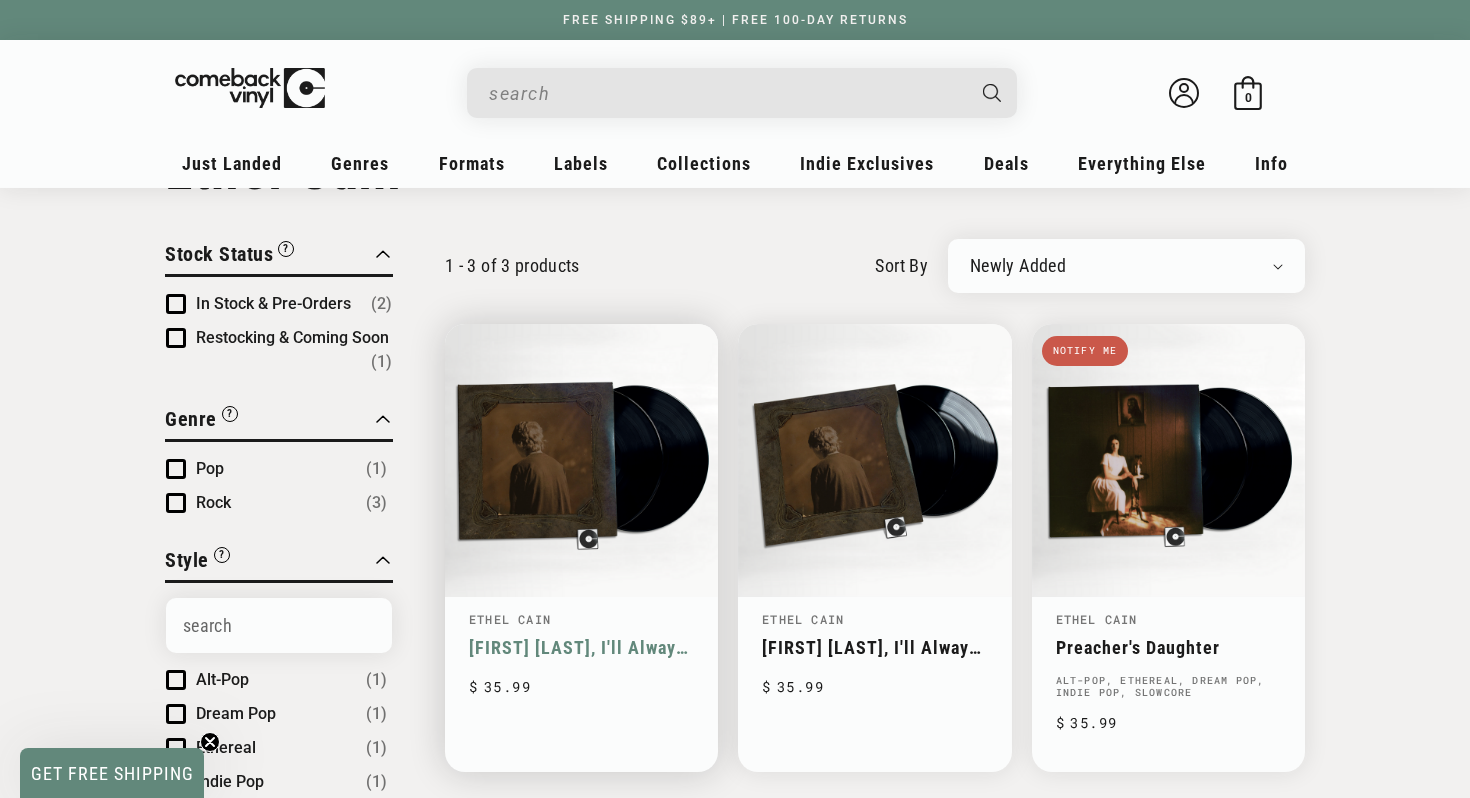 click on "[NAME], [ALBUM]" at bounding box center (581, 647) 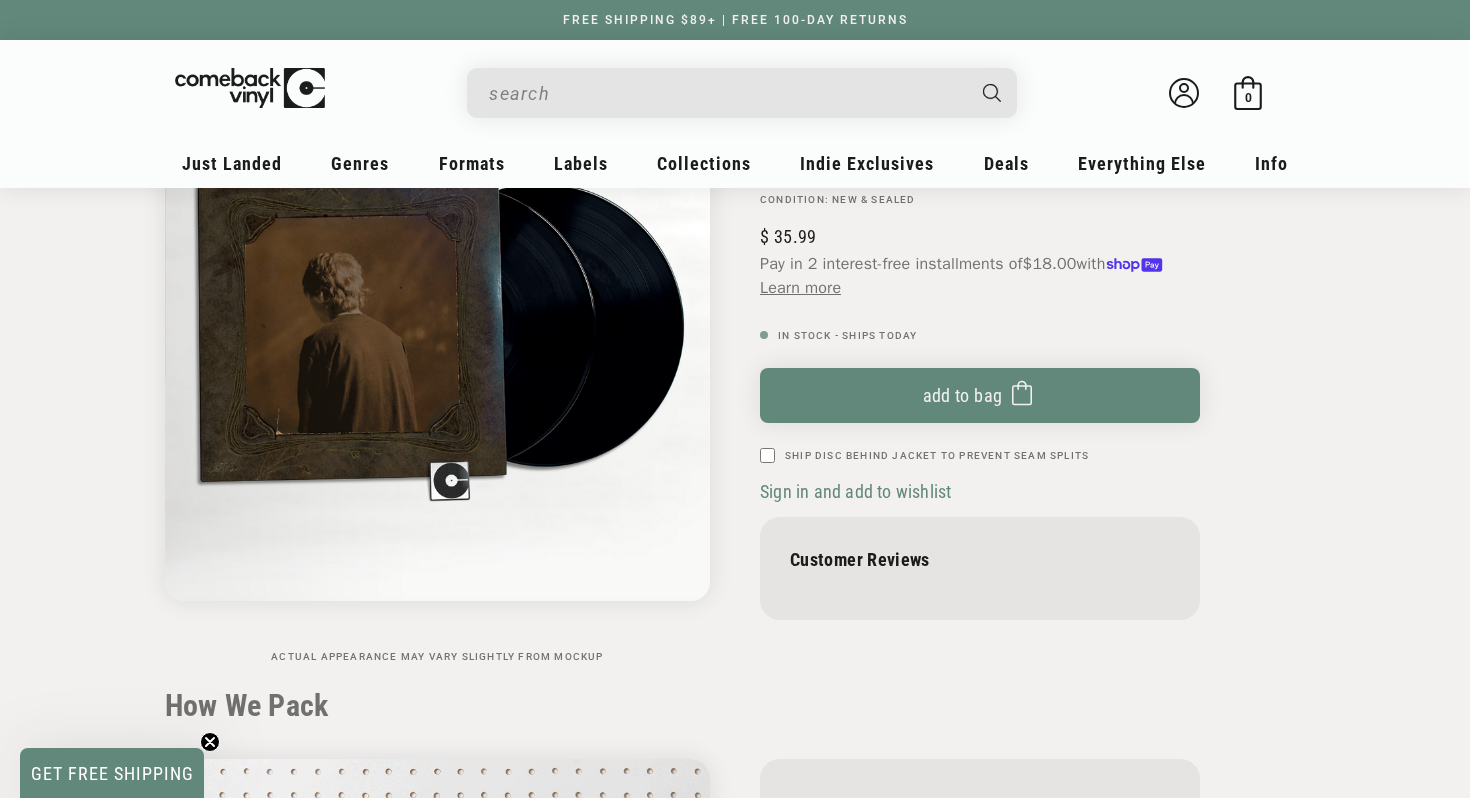 scroll, scrollTop: 232, scrollLeft: 0, axis: vertical 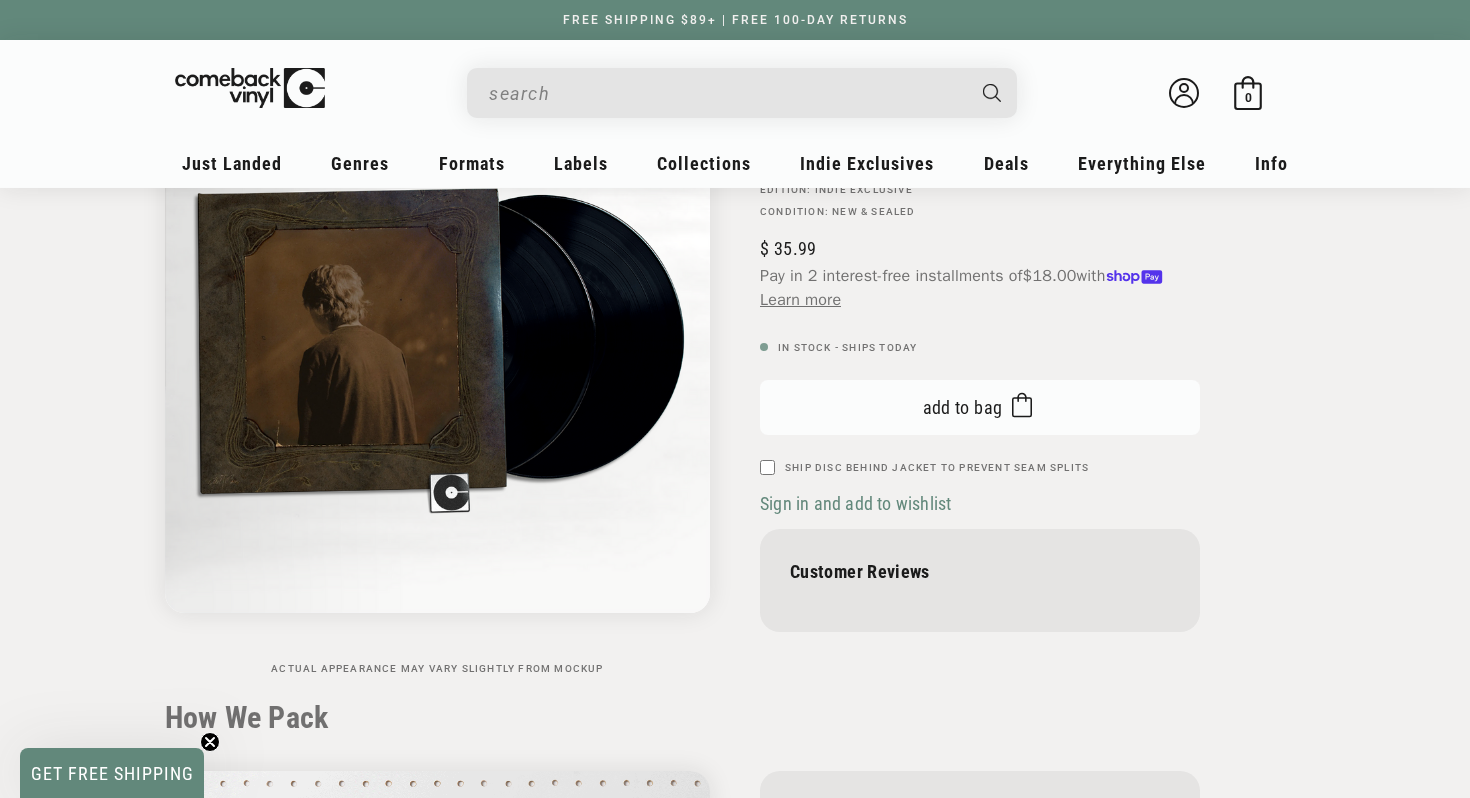 click on "Add to bag
Added to bag" at bounding box center (980, 407) 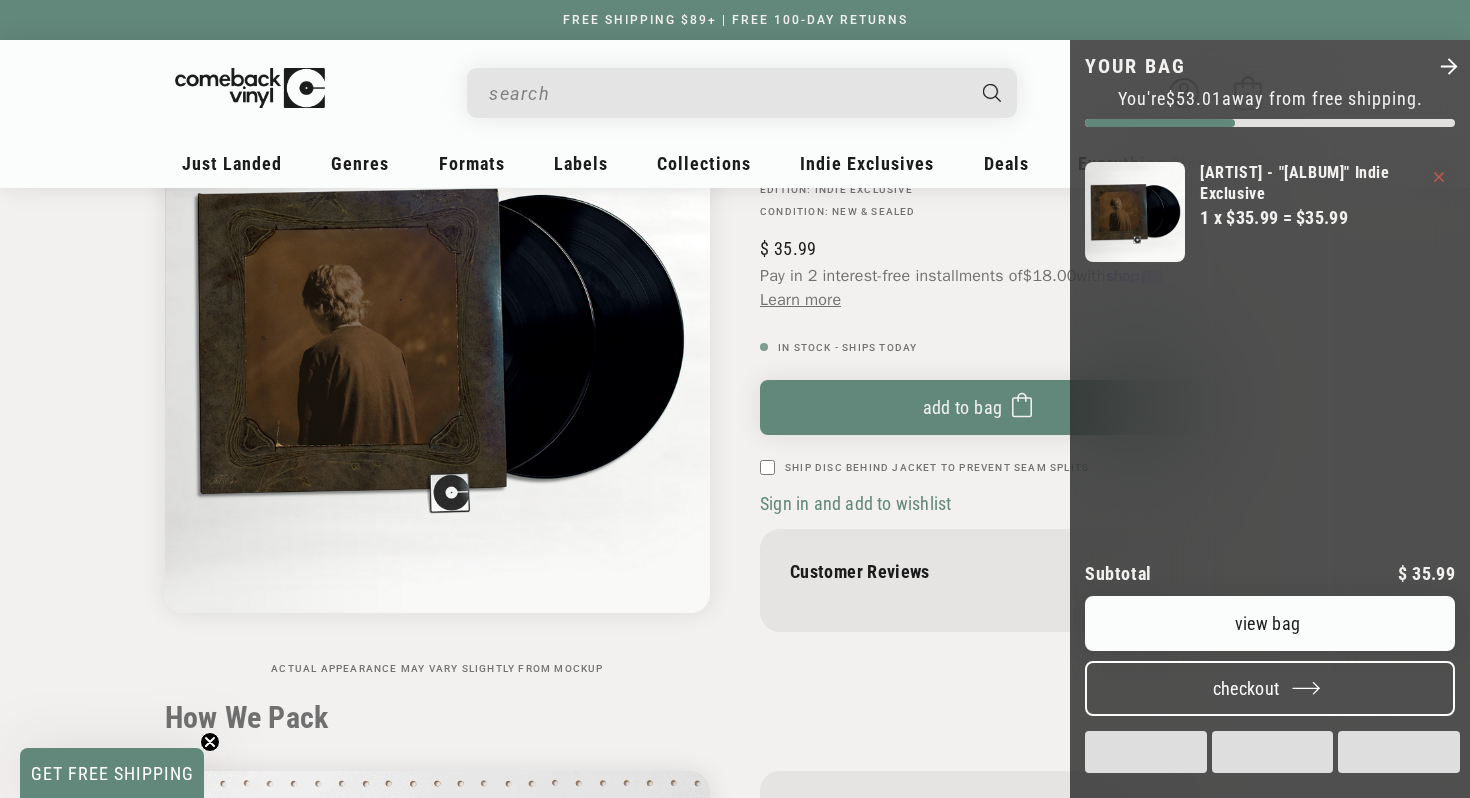 click on "Checkout" at bounding box center [1270, 688] 